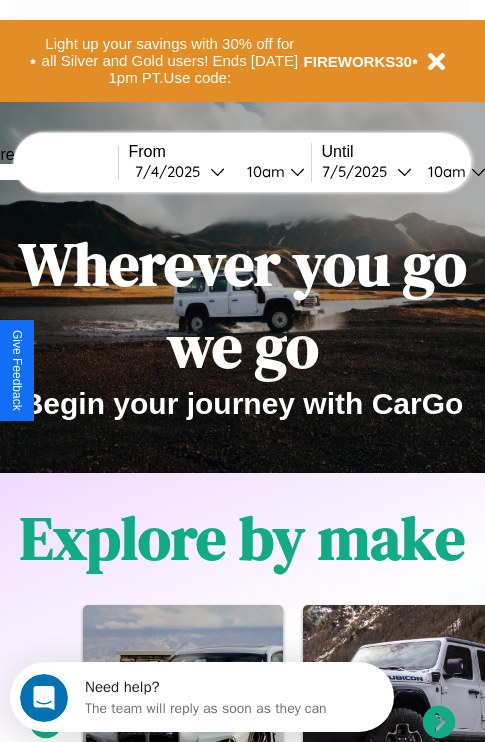 scroll, scrollTop: 0, scrollLeft: 0, axis: both 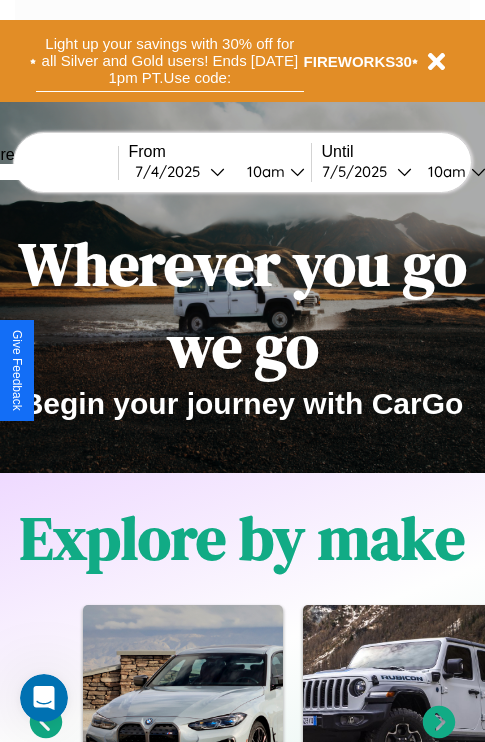 click on "Light up your savings with 30% off for all Silver and Gold users! Ends [DATE] 1pm PT.  Use code:" at bounding box center (170, 61) 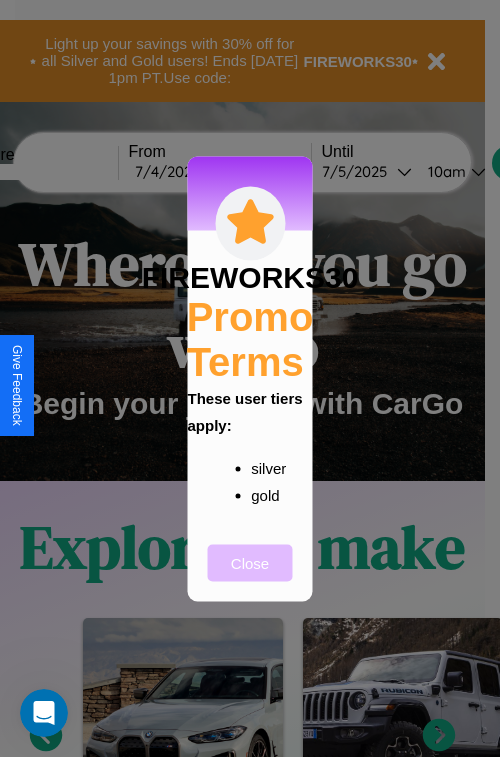 click on "Close" at bounding box center [250, 562] 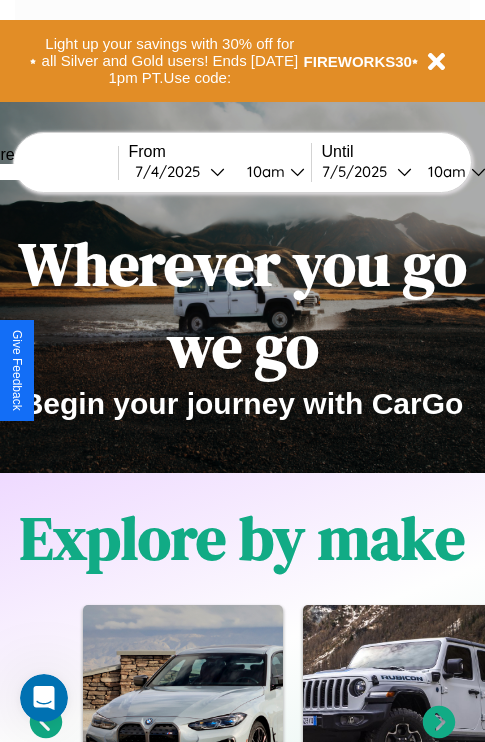 click at bounding box center [43, 172] 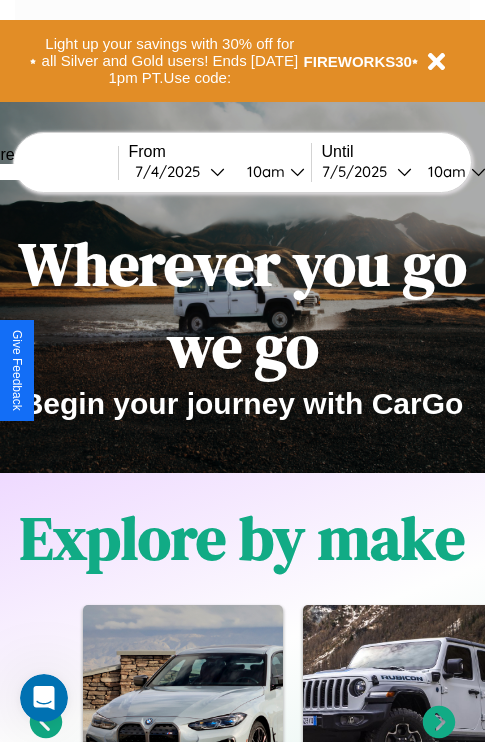 type on "*****" 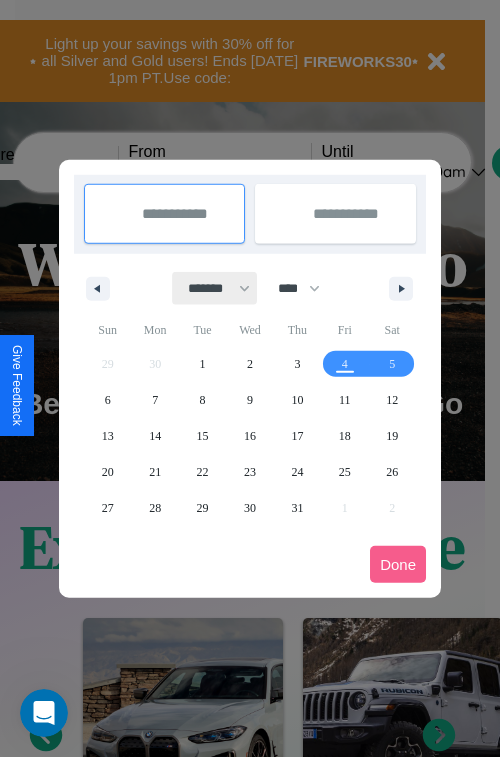 click on "******* ******** ***** ***** *** **** **** ****** ********* ******* ******** ********" at bounding box center (215, 288) 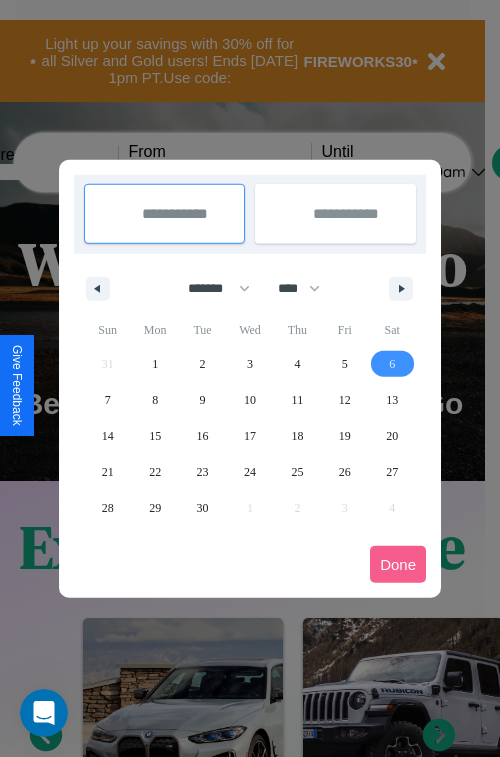 click on "6" at bounding box center (392, 364) 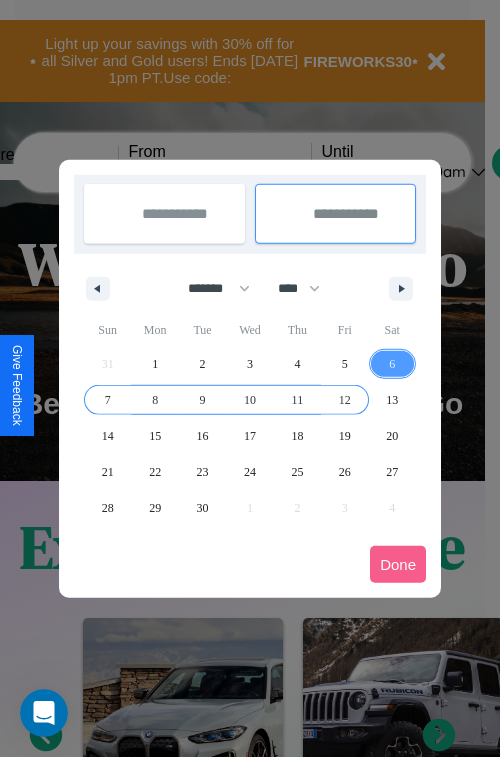 click on "12" at bounding box center [345, 400] 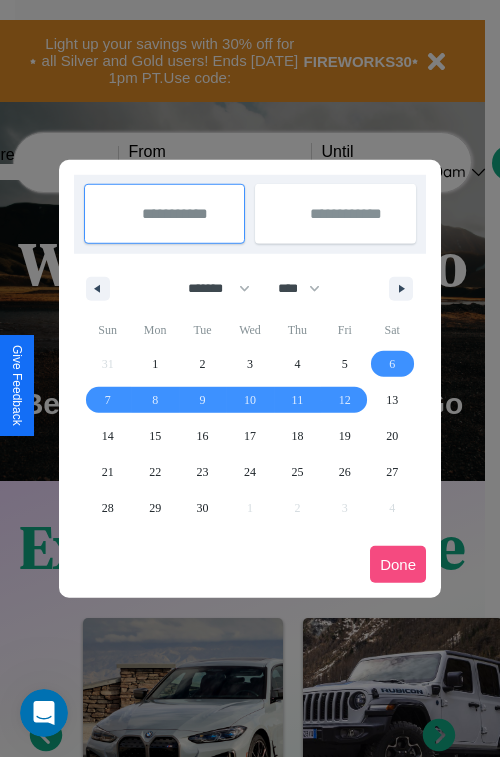 click on "Done" at bounding box center [398, 564] 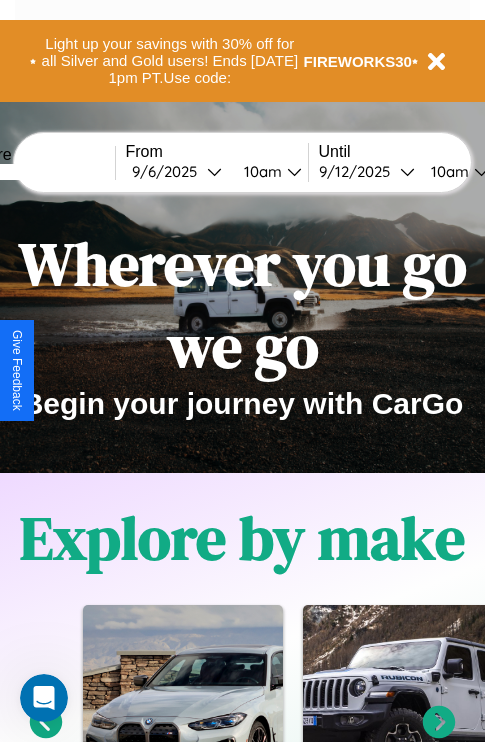 scroll, scrollTop: 0, scrollLeft: 71, axis: horizontal 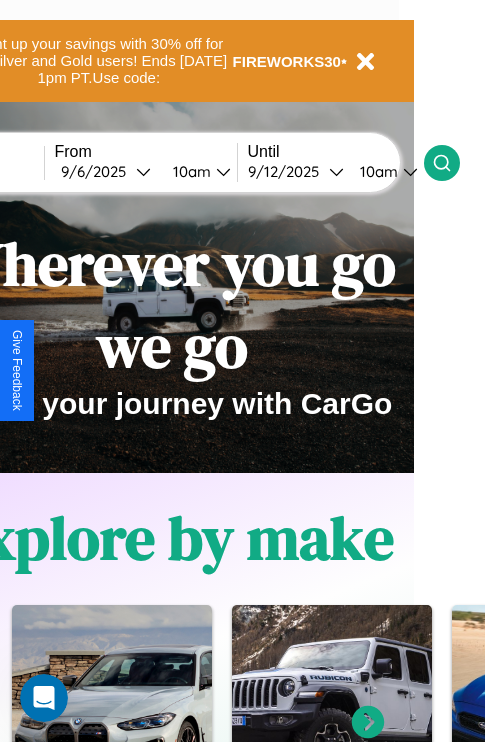 click 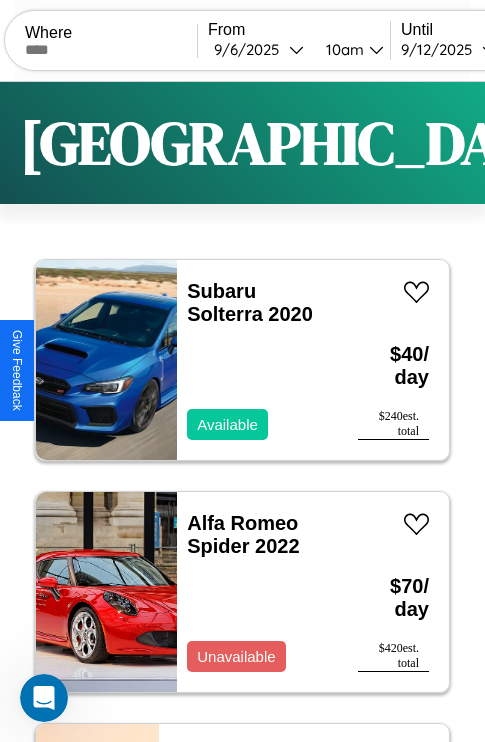 scroll, scrollTop: 50, scrollLeft: 0, axis: vertical 